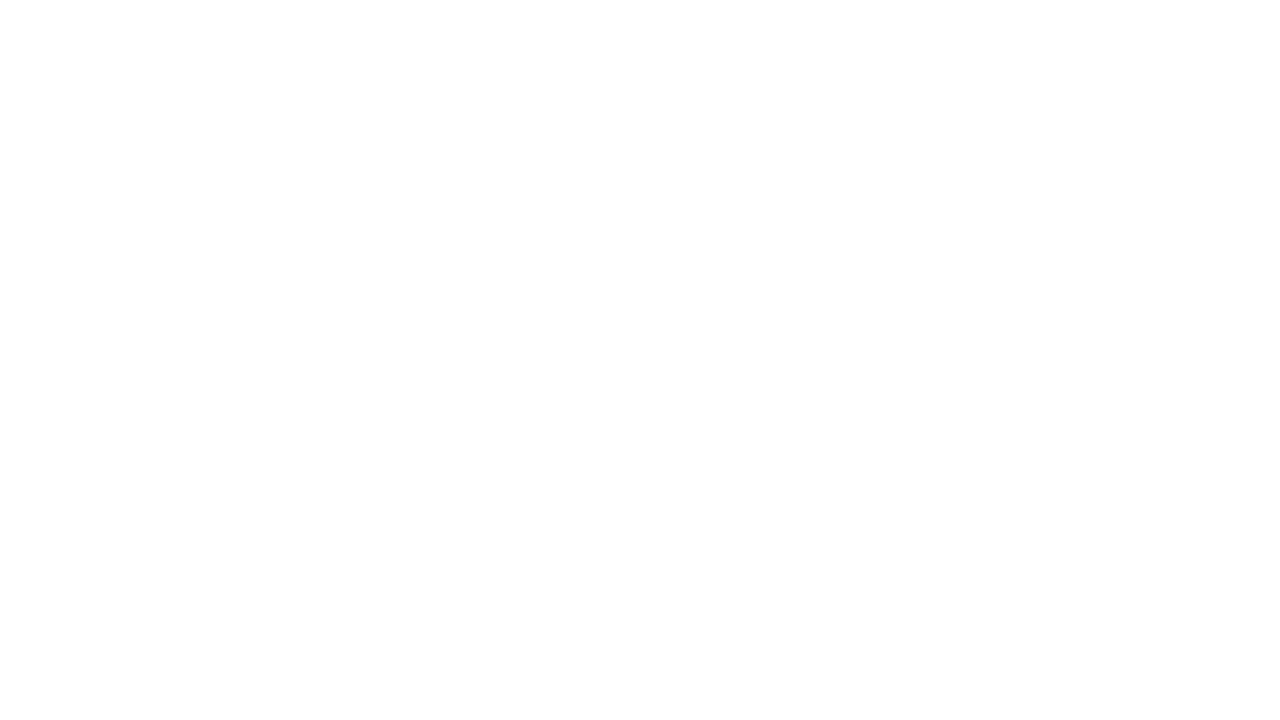 scroll, scrollTop: 0, scrollLeft: 0, axis: both 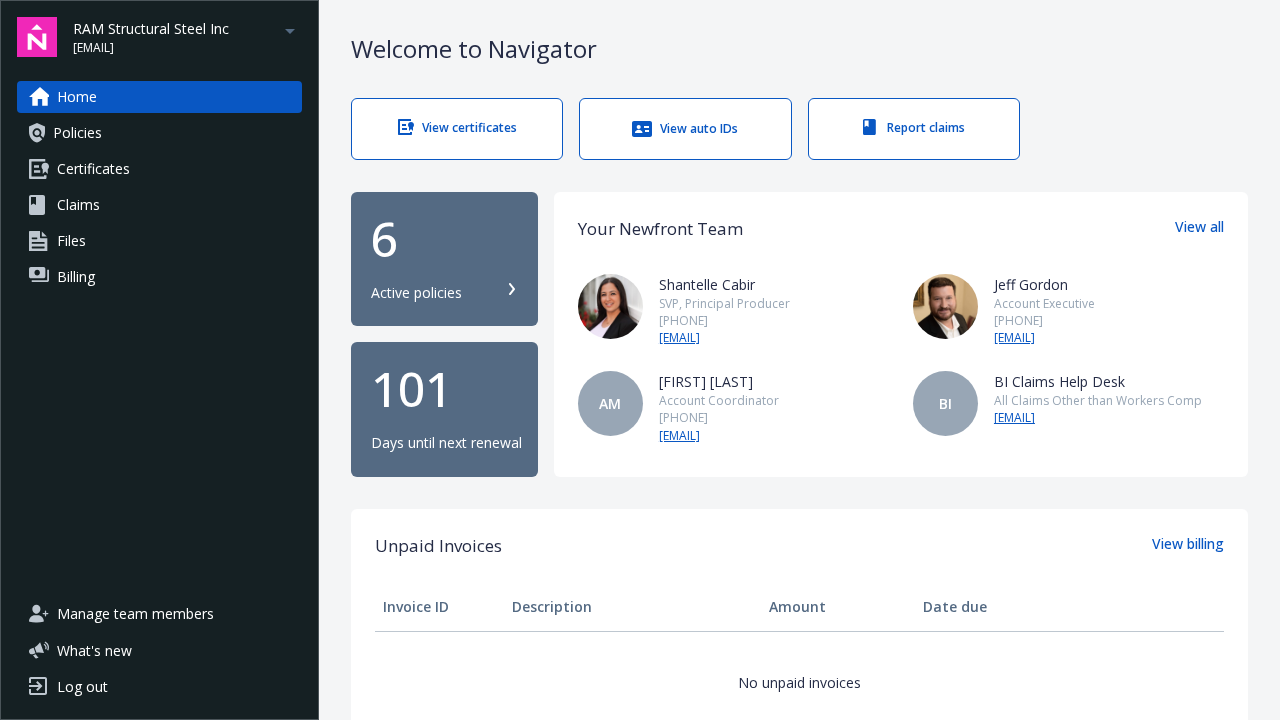 click on "View certificates" at bounding box center [457, 129] 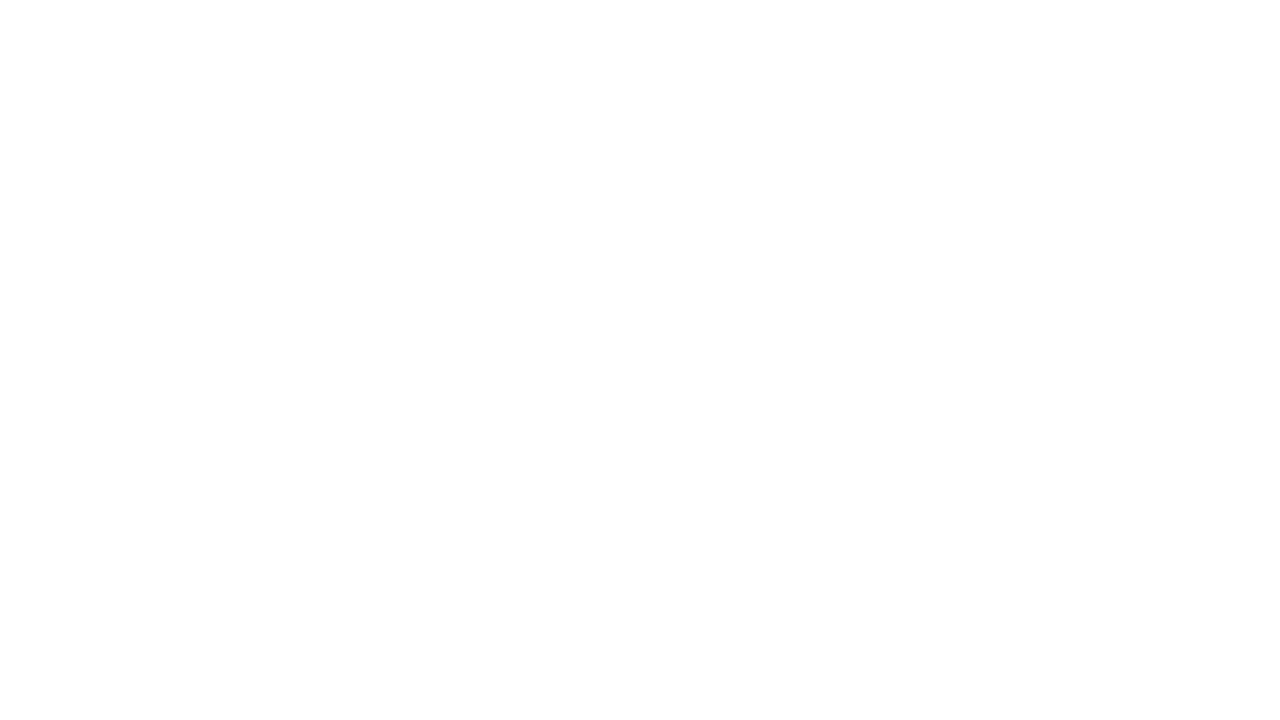scroll, scrollTop: 0, scrollLeft: 0, axis: both 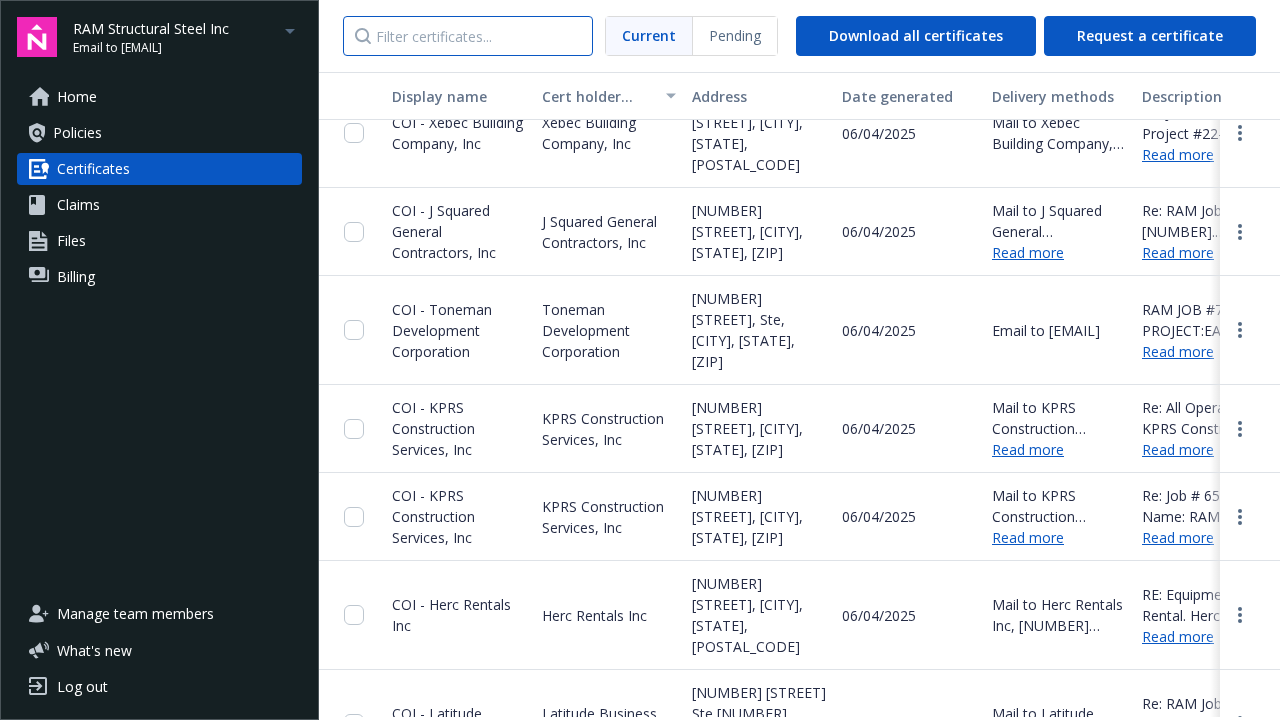 click at bounding box center (468, 36) 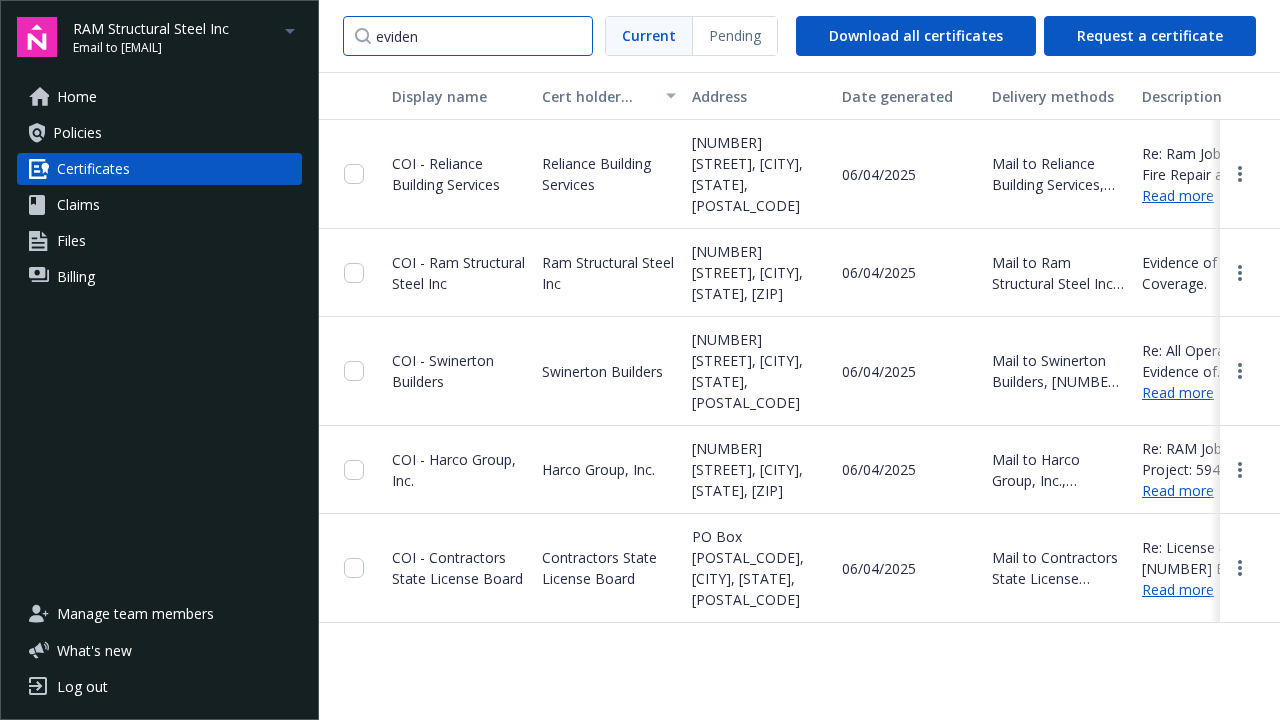 scroll, scrollTop: 0, scrollLeft: 0, axis: both 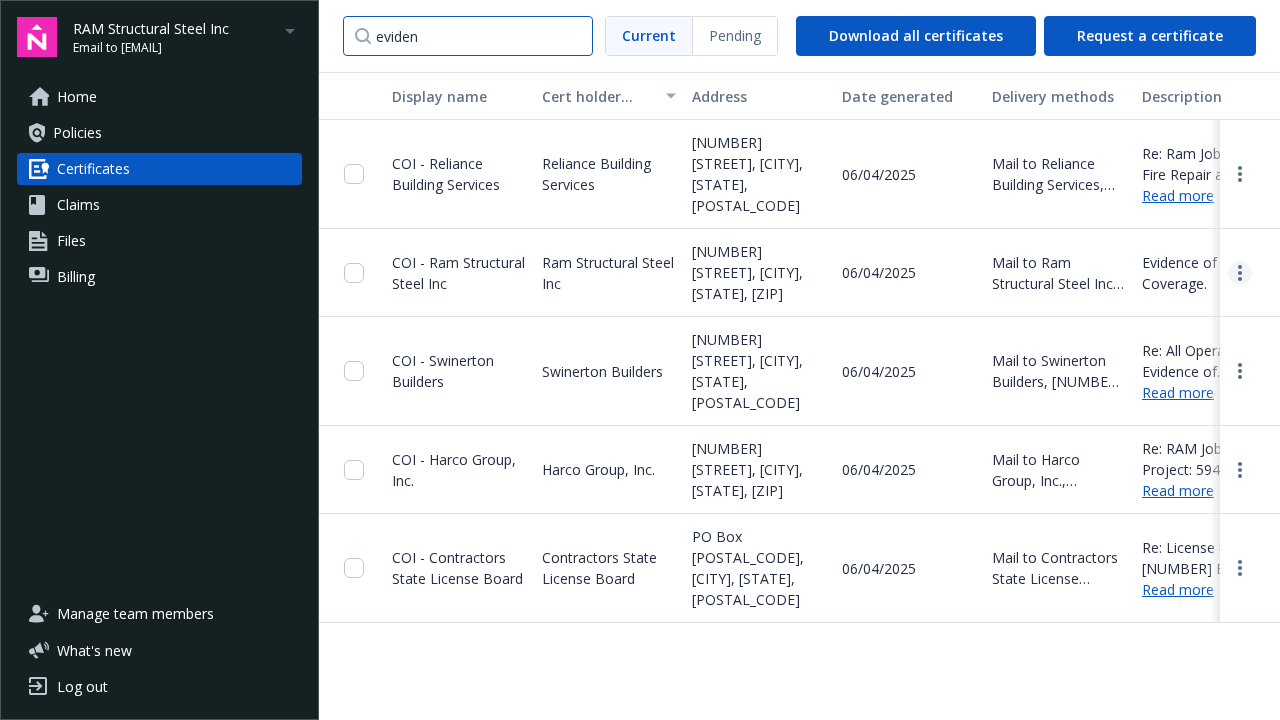 type on "eviden" 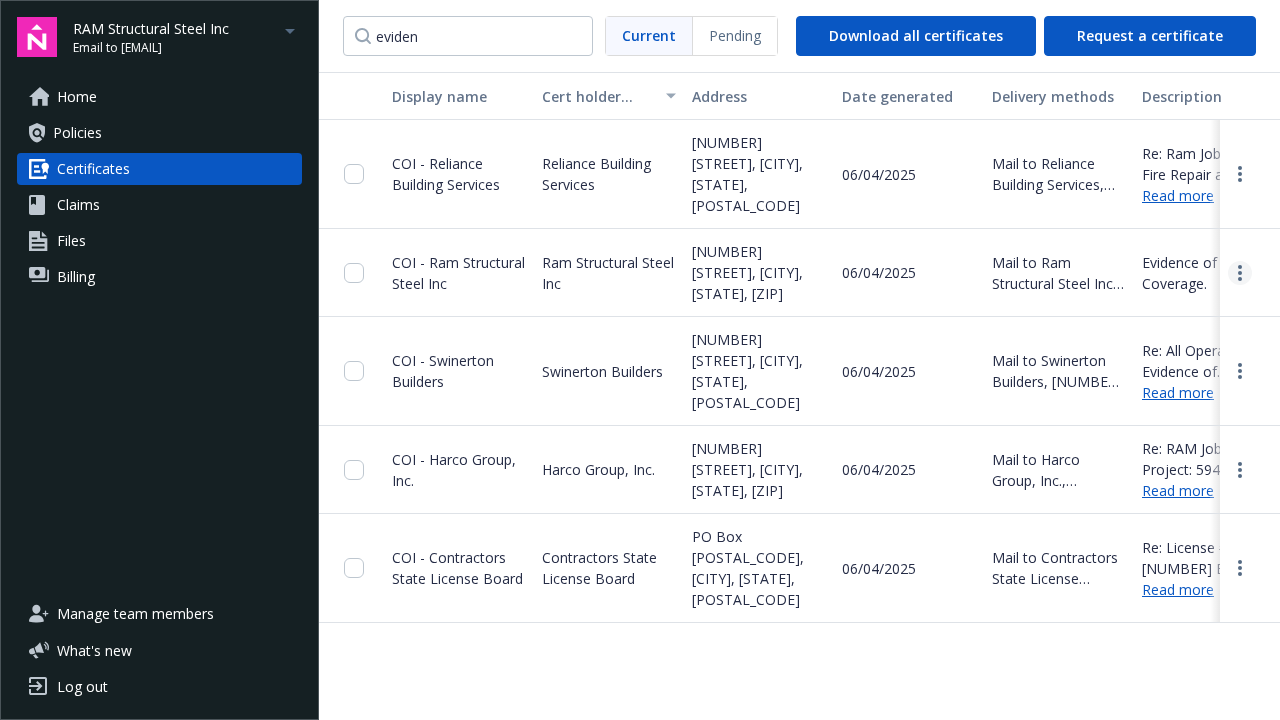 click at bounding box center [1240, 273] 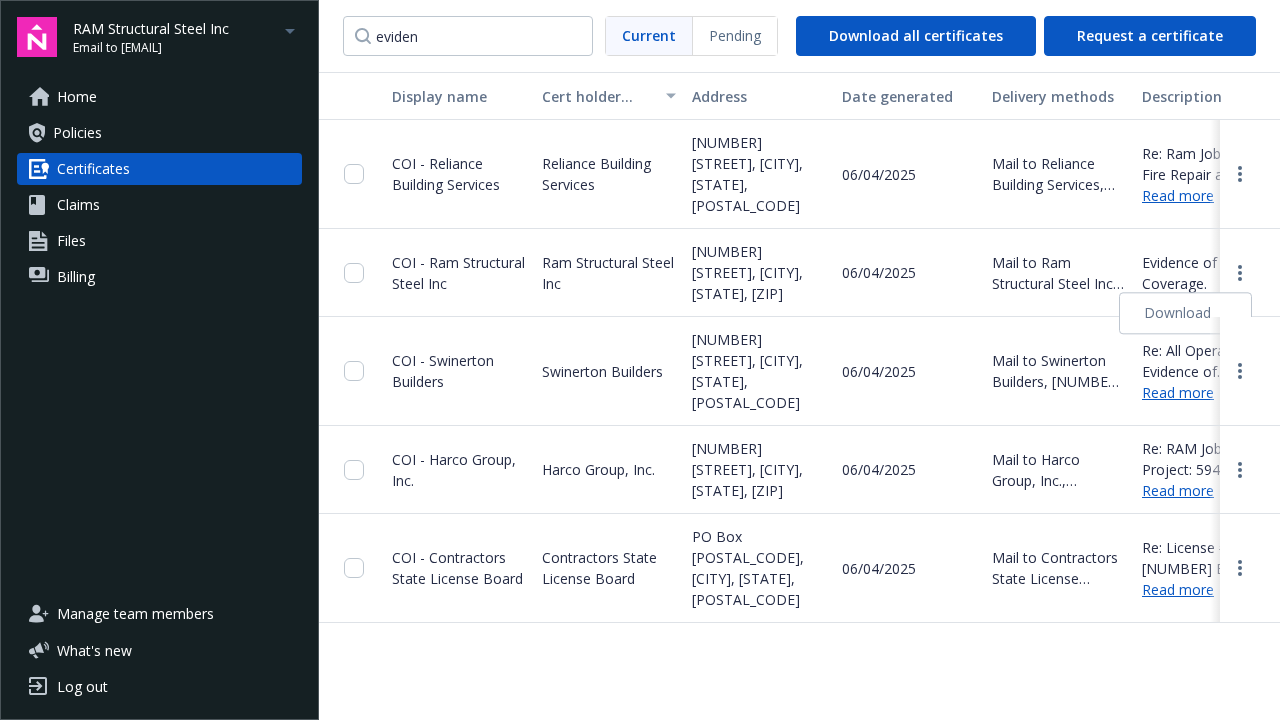 click on "Download" at bounding box center (1185, 313) 